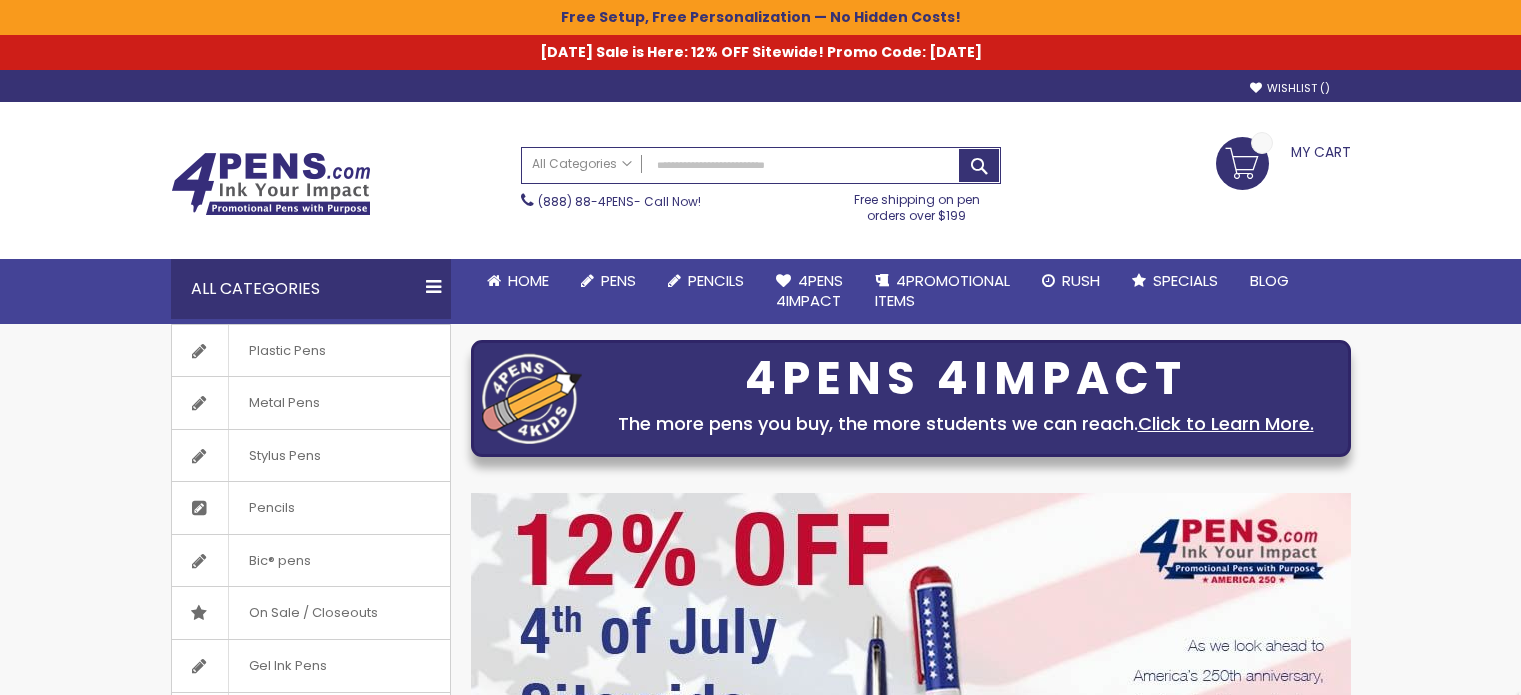 scroll, scrollTop: 0, scrollLeft: 0, axis: both 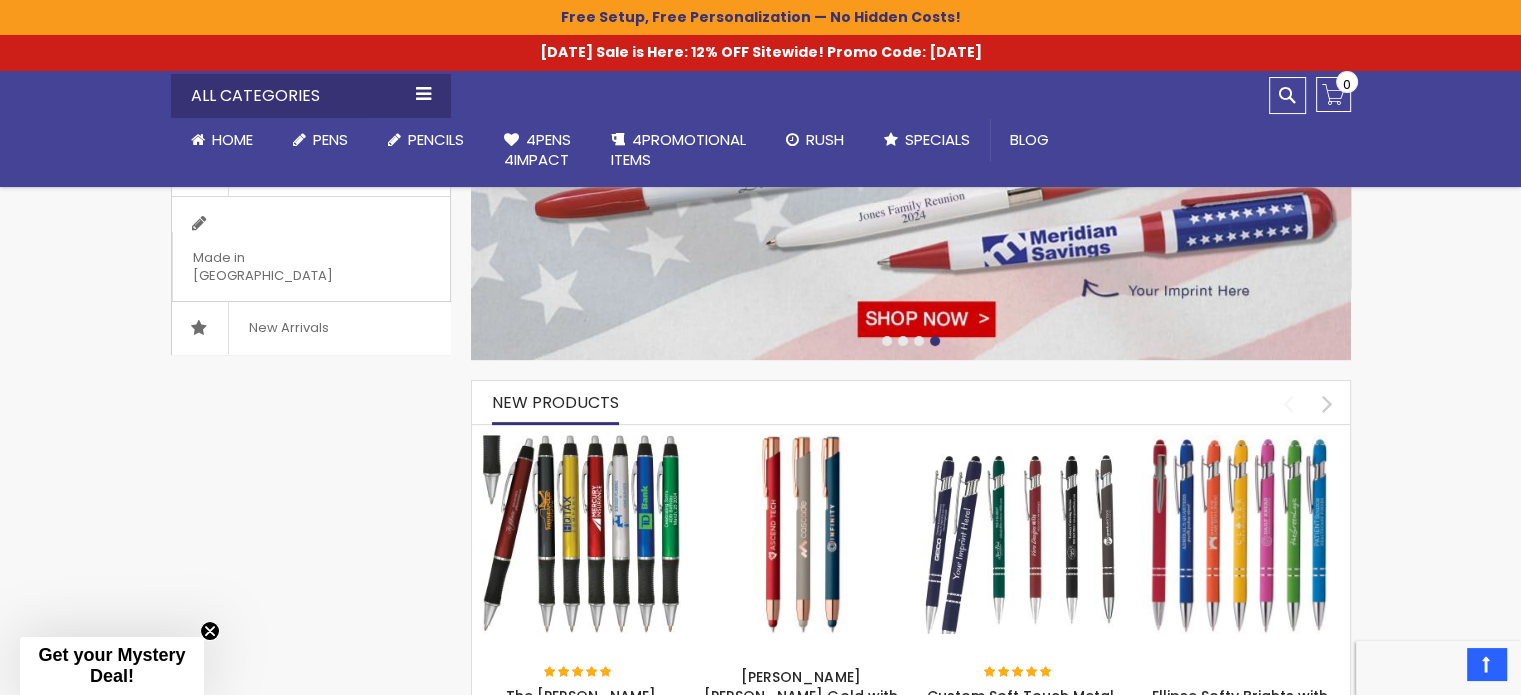 click on "Get your Mystery Deal!" at bounding box center [111, 665] 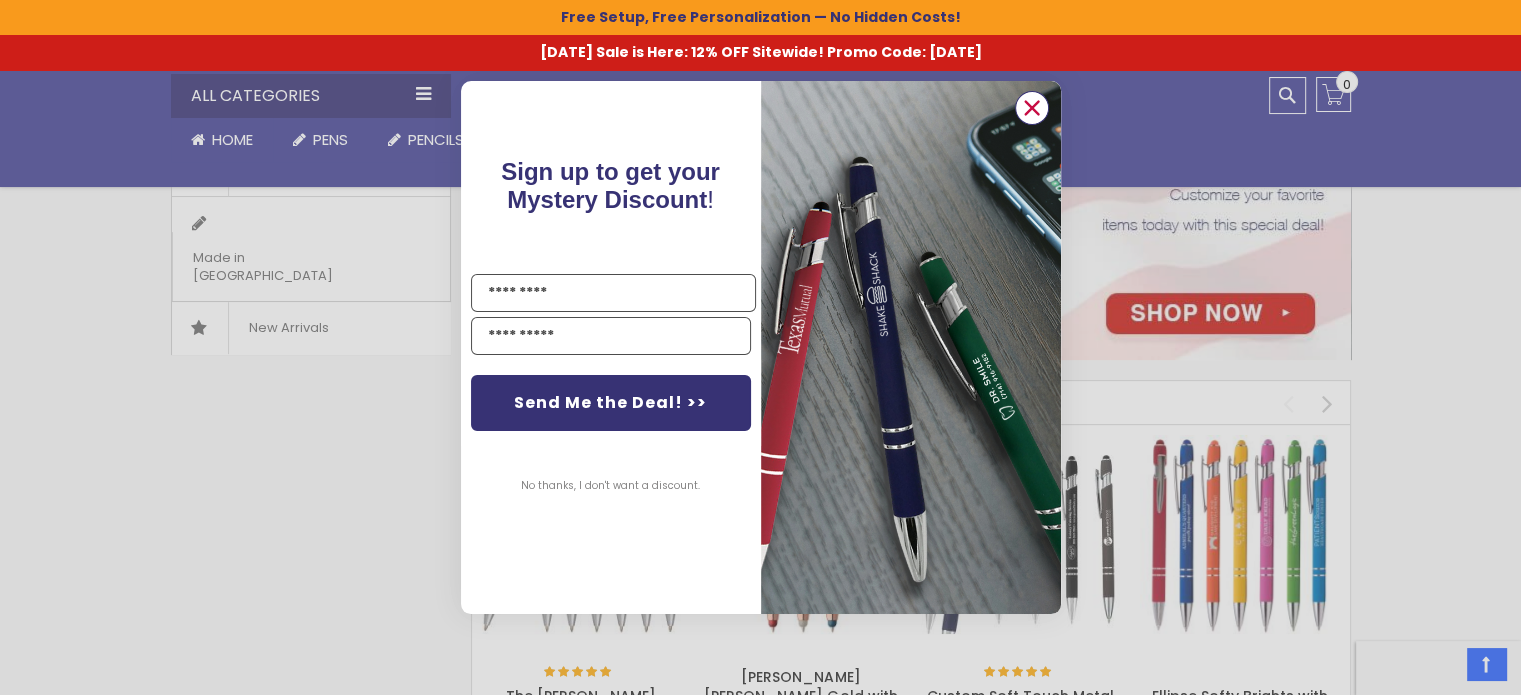 drag, startPoint x: 1033, startPoint y: 104, endPoint x: 1033, endPoint y: 132, distance: 28 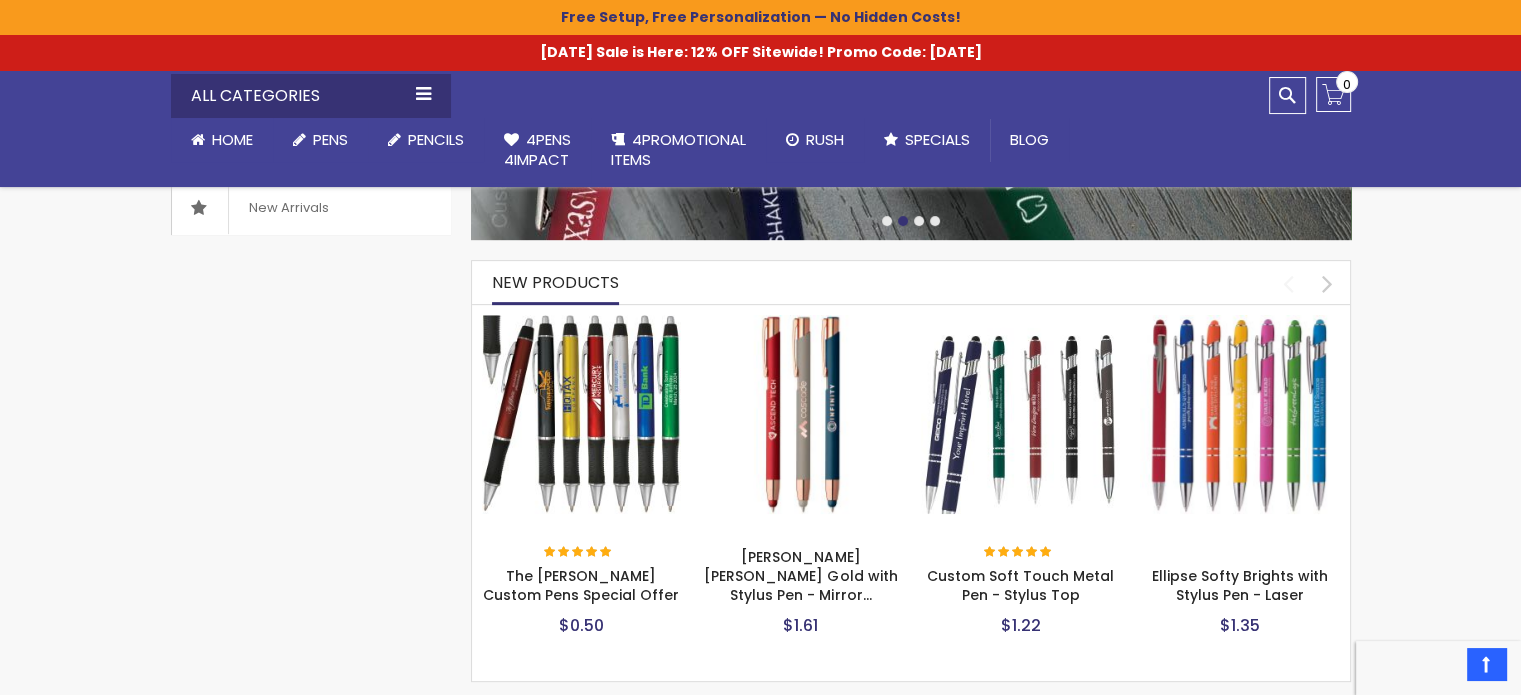 scroll, scrollTop: 0, scrollLeft: 0, axis: both 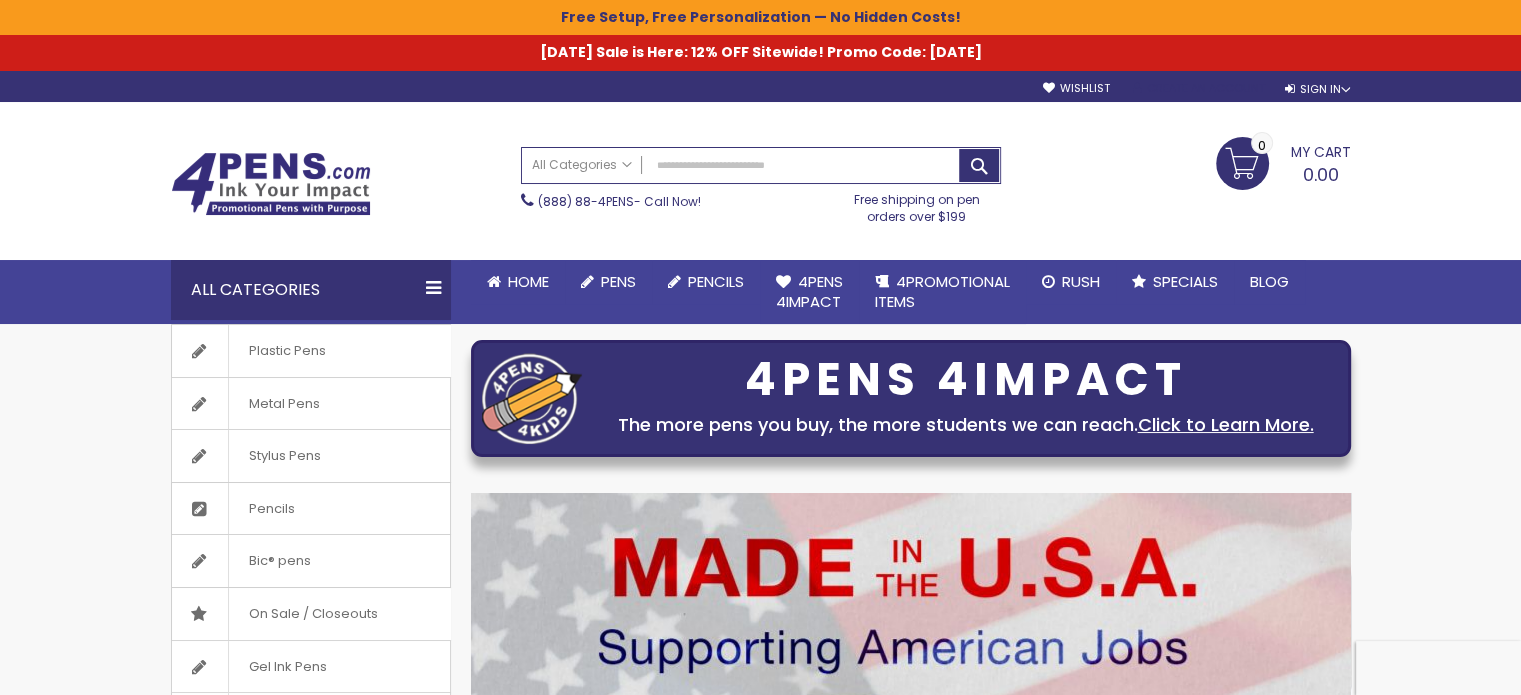 click on "Create an Account" at bounding box center [1198, 88] 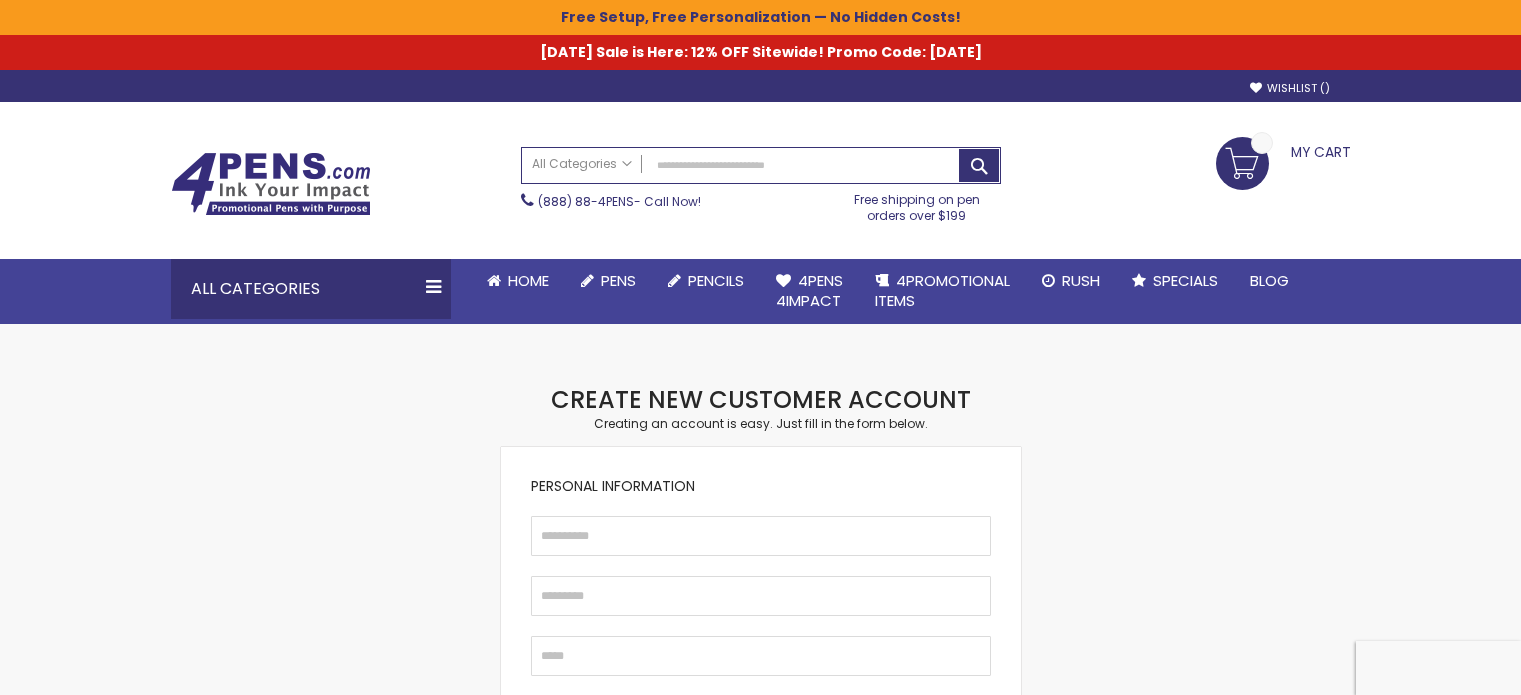 scroll, scrollTop: 0, scrollLeft: 0, axis: both 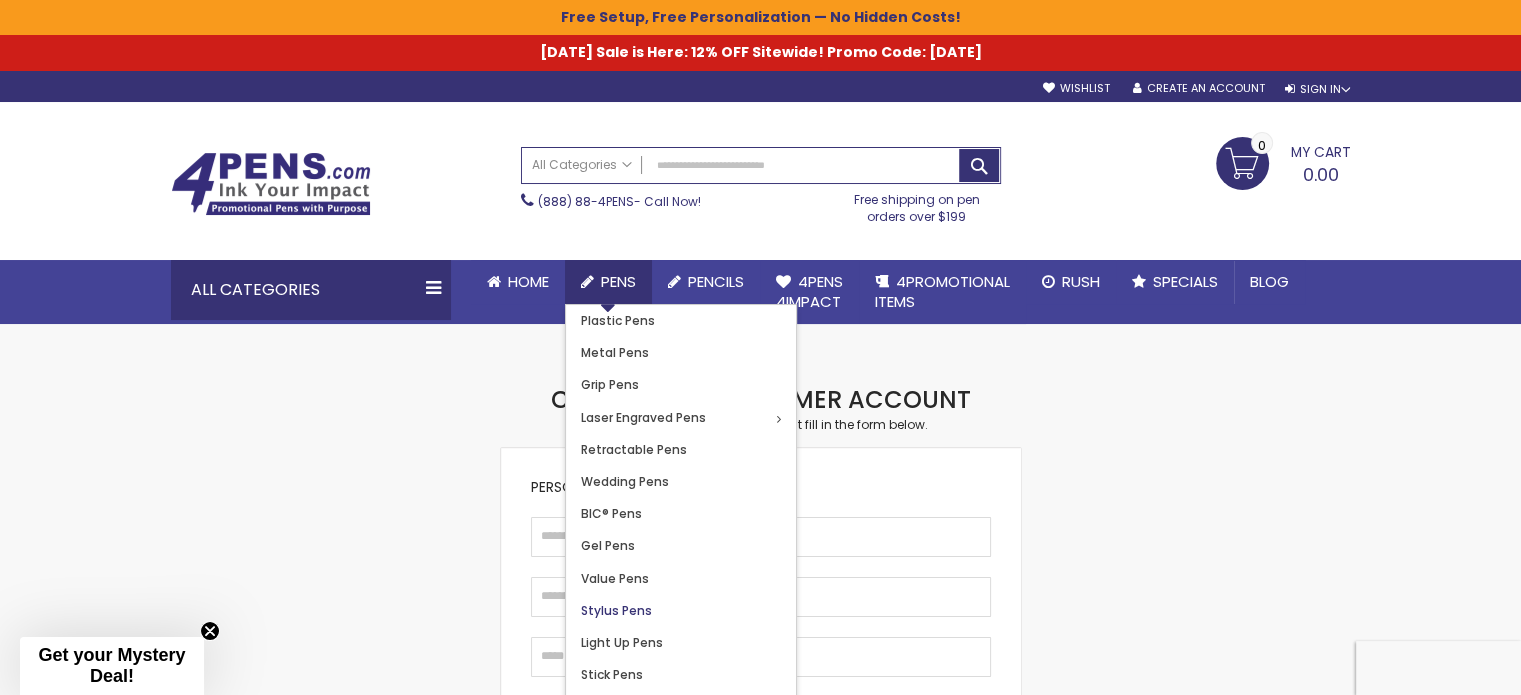 click on "Stylus Pens" at bounding box center (616, 610) 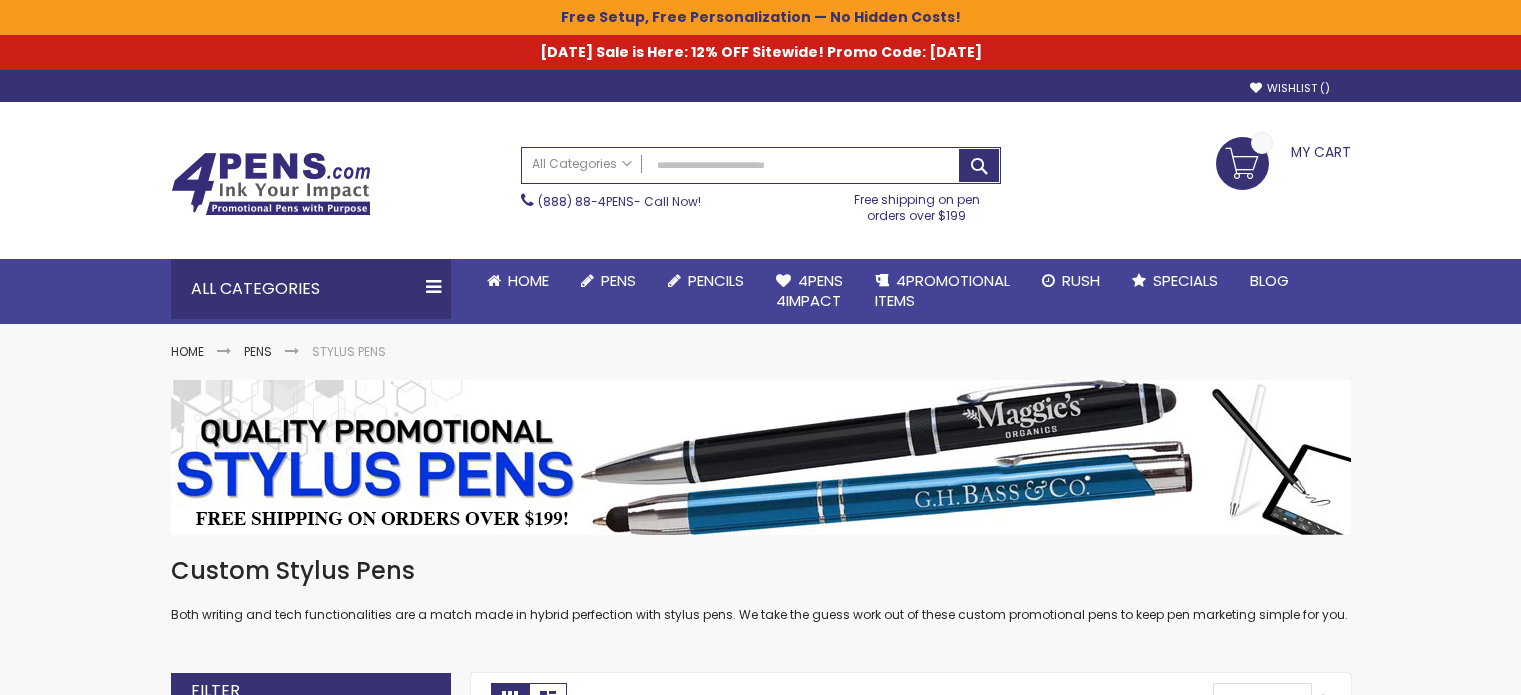 scroll, scrollTop: 0, scrollLeft: 0, axis: both 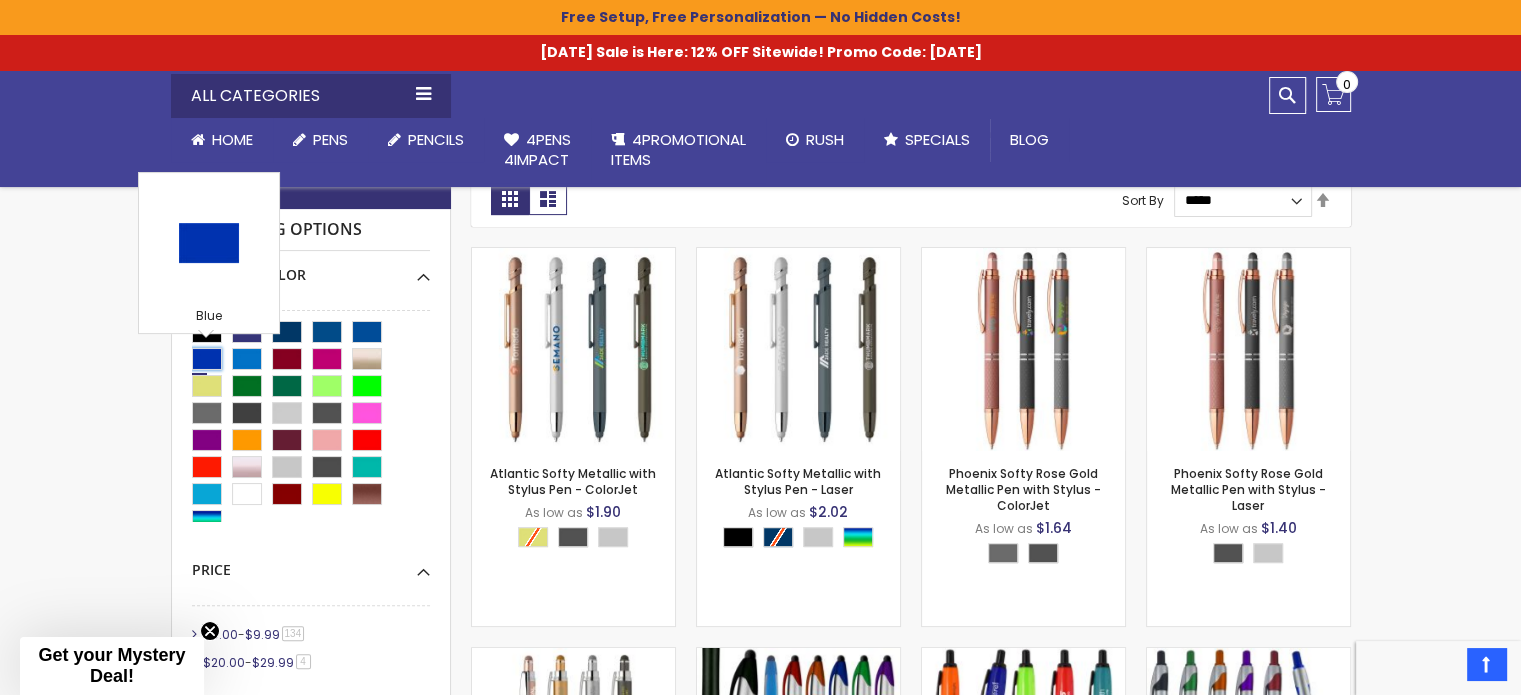click at bounding box center [207, 359] 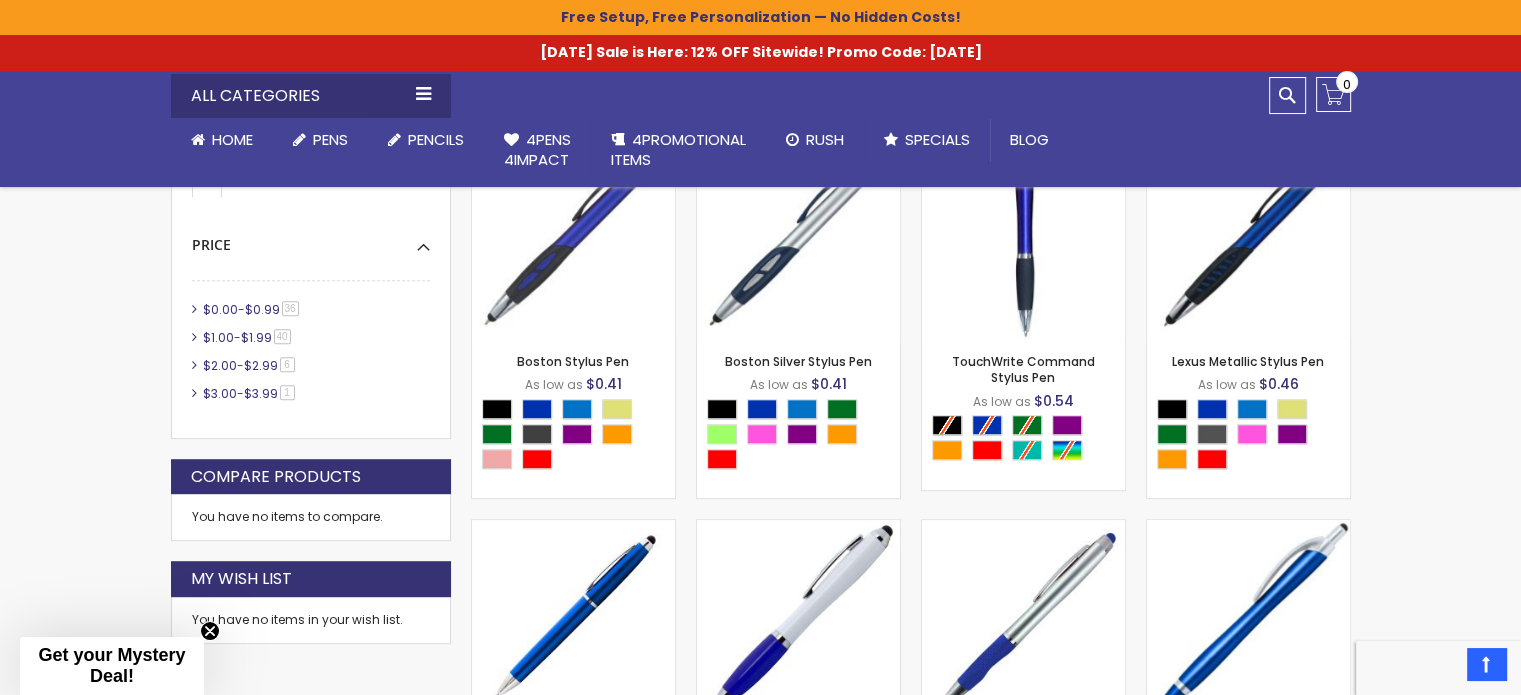 scroll, scrollTop: 1000, scrollLeft: 0, axis: vertical 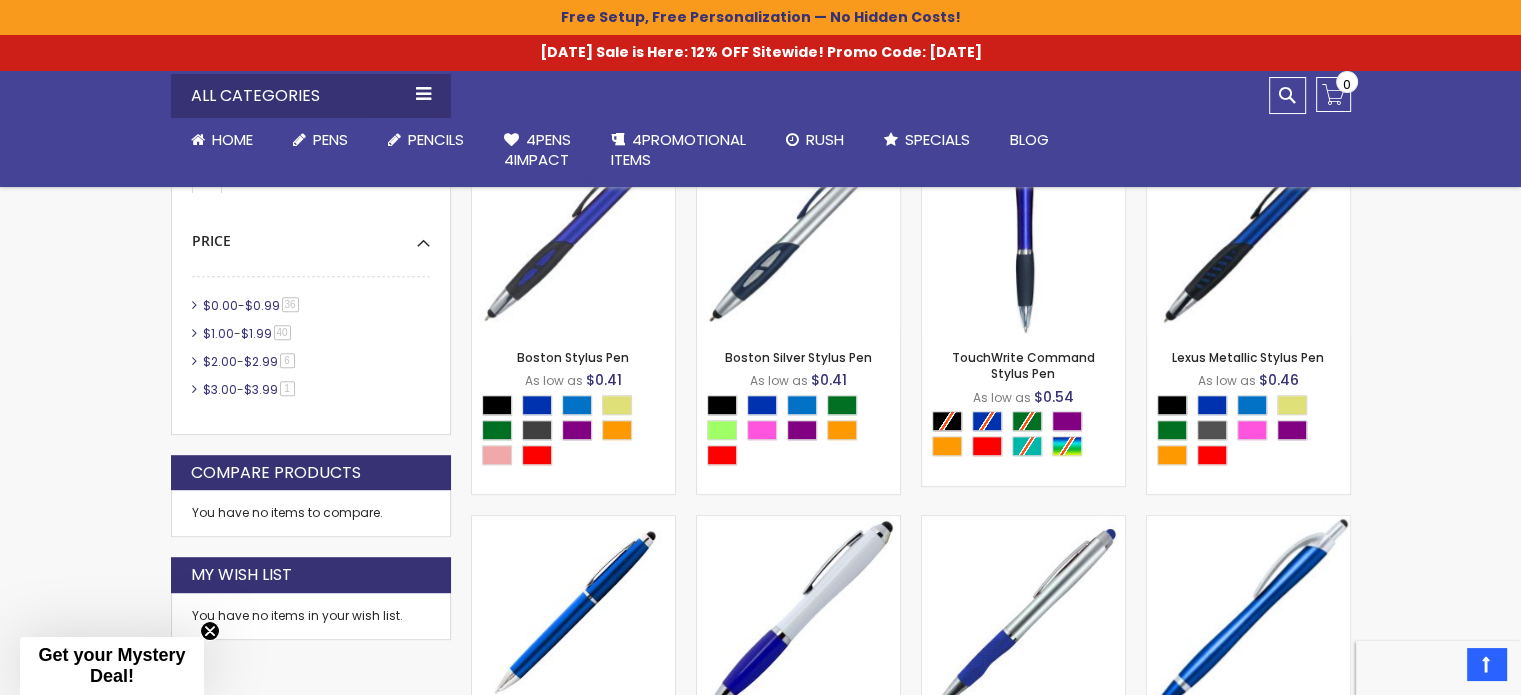 click on "$0.99" at bounding box center [262, 305] 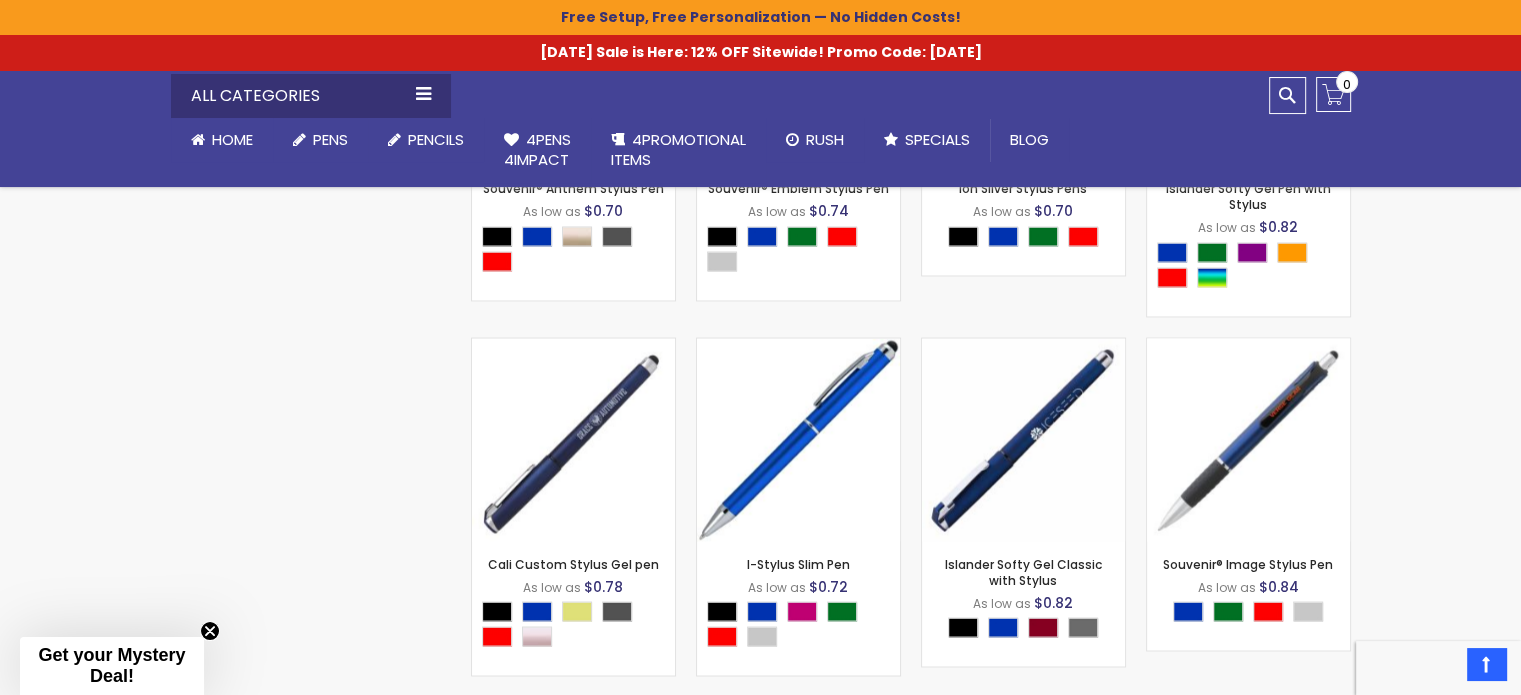 scroll, scrollTop: 3500, scrollLeft: 0, axis: vertical 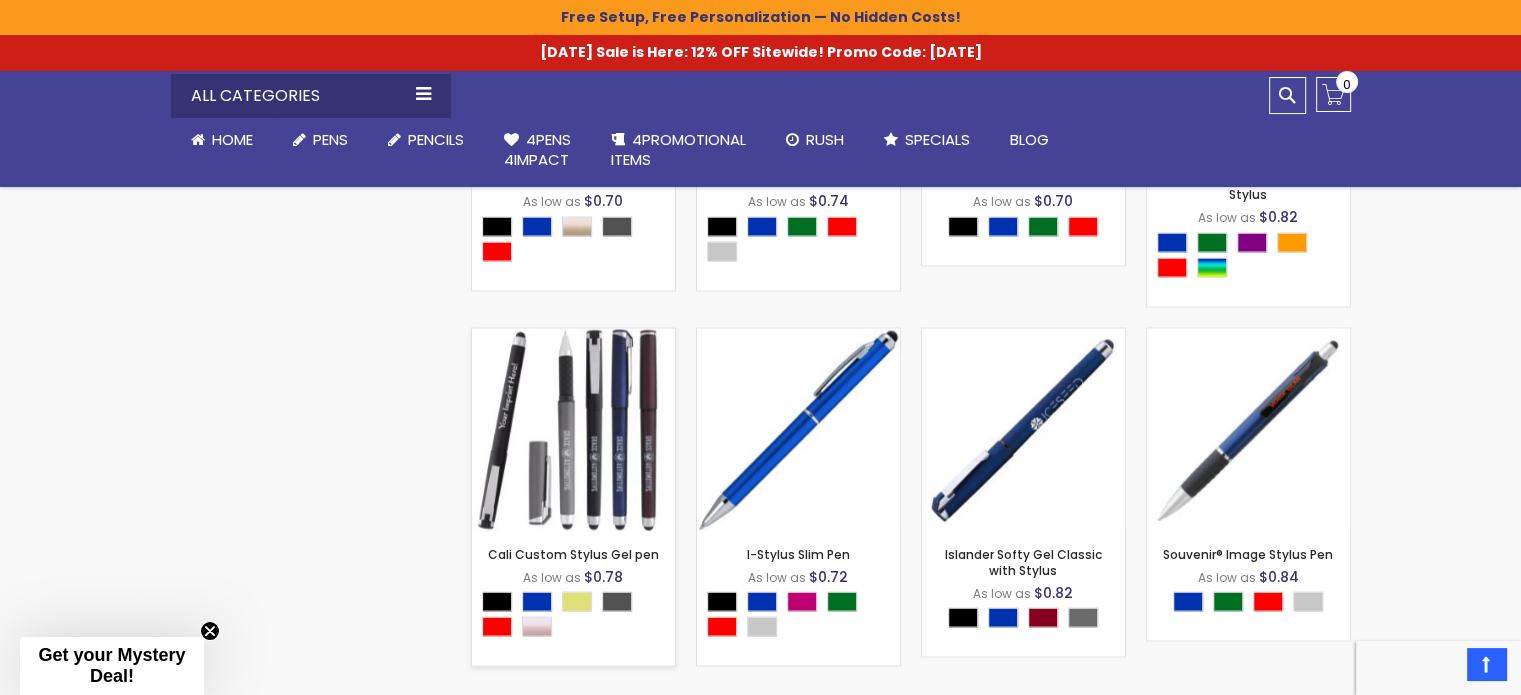 click at bounding box center (573, 429) 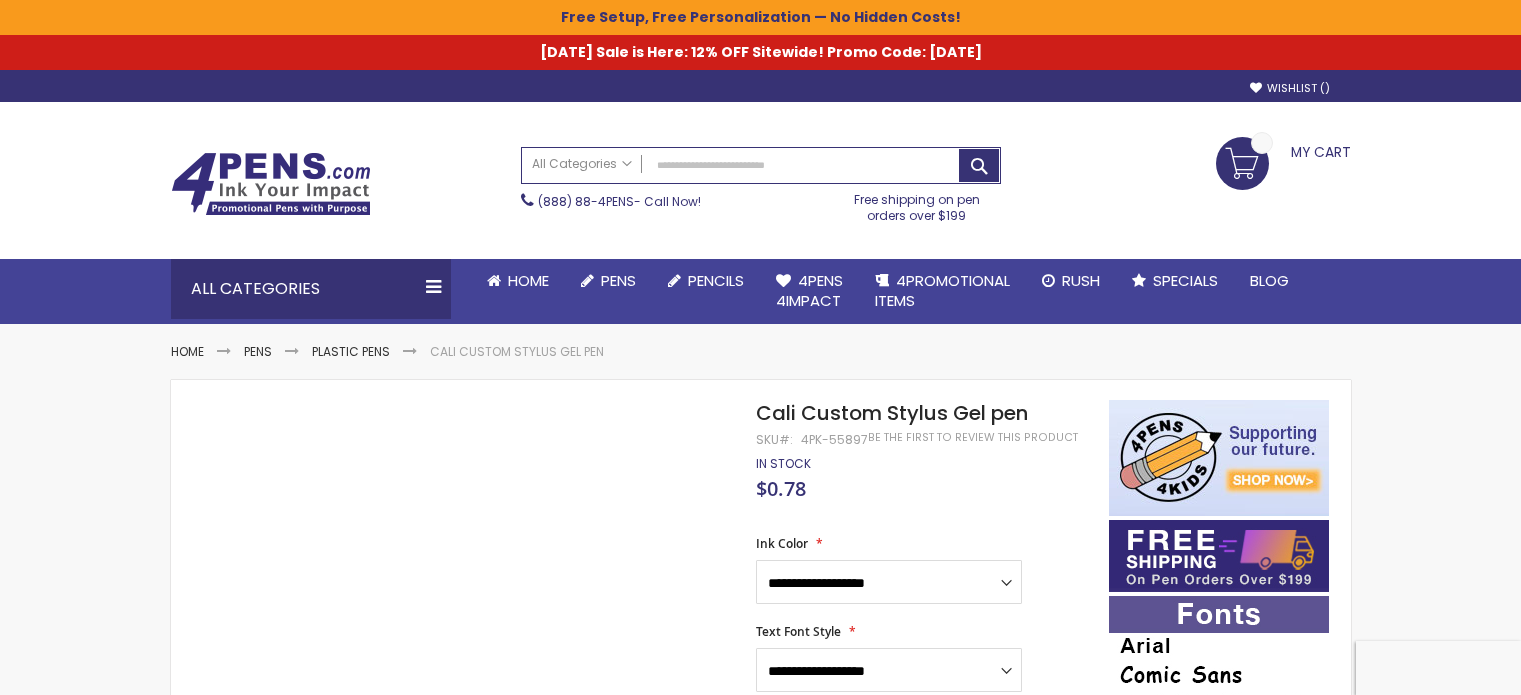scroll, scrollTop: 0, scrollLeft: 0, axis: both 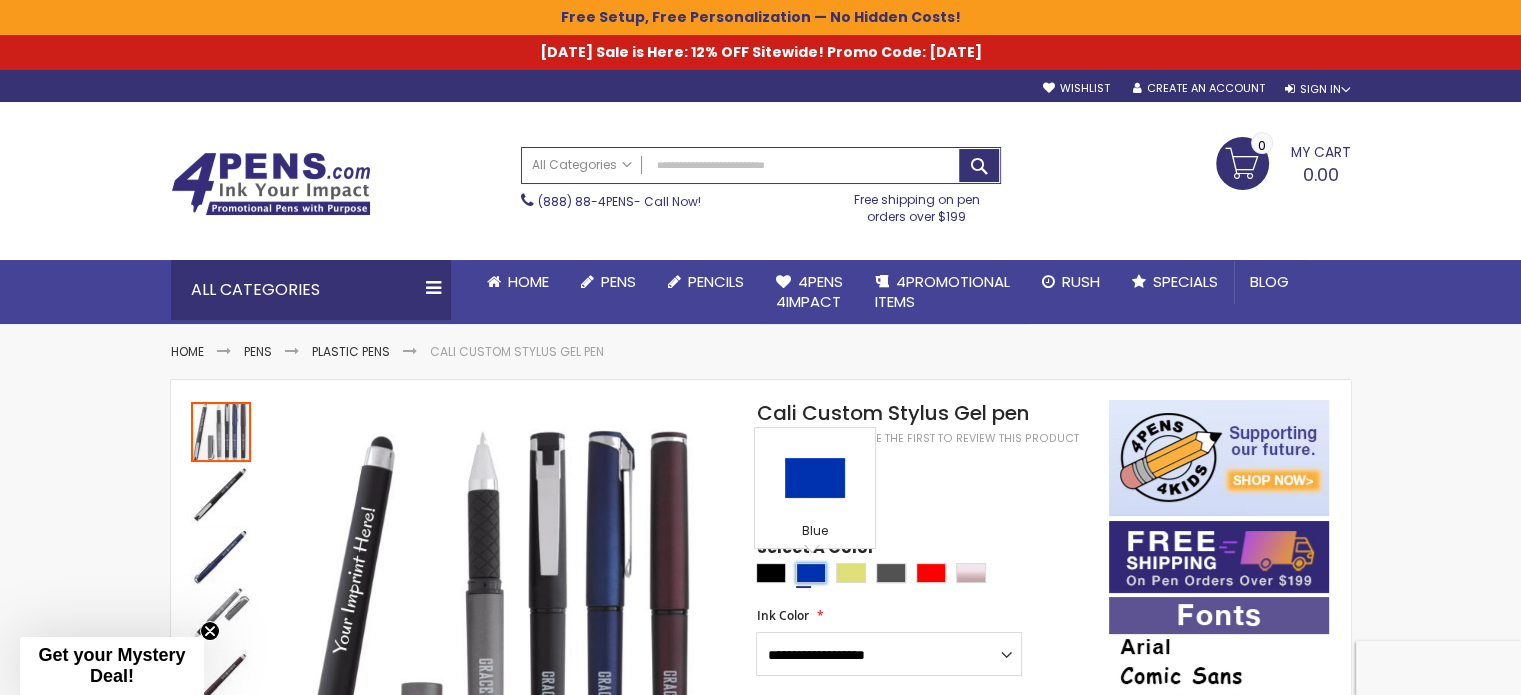 click at bounding box center [811, 573] 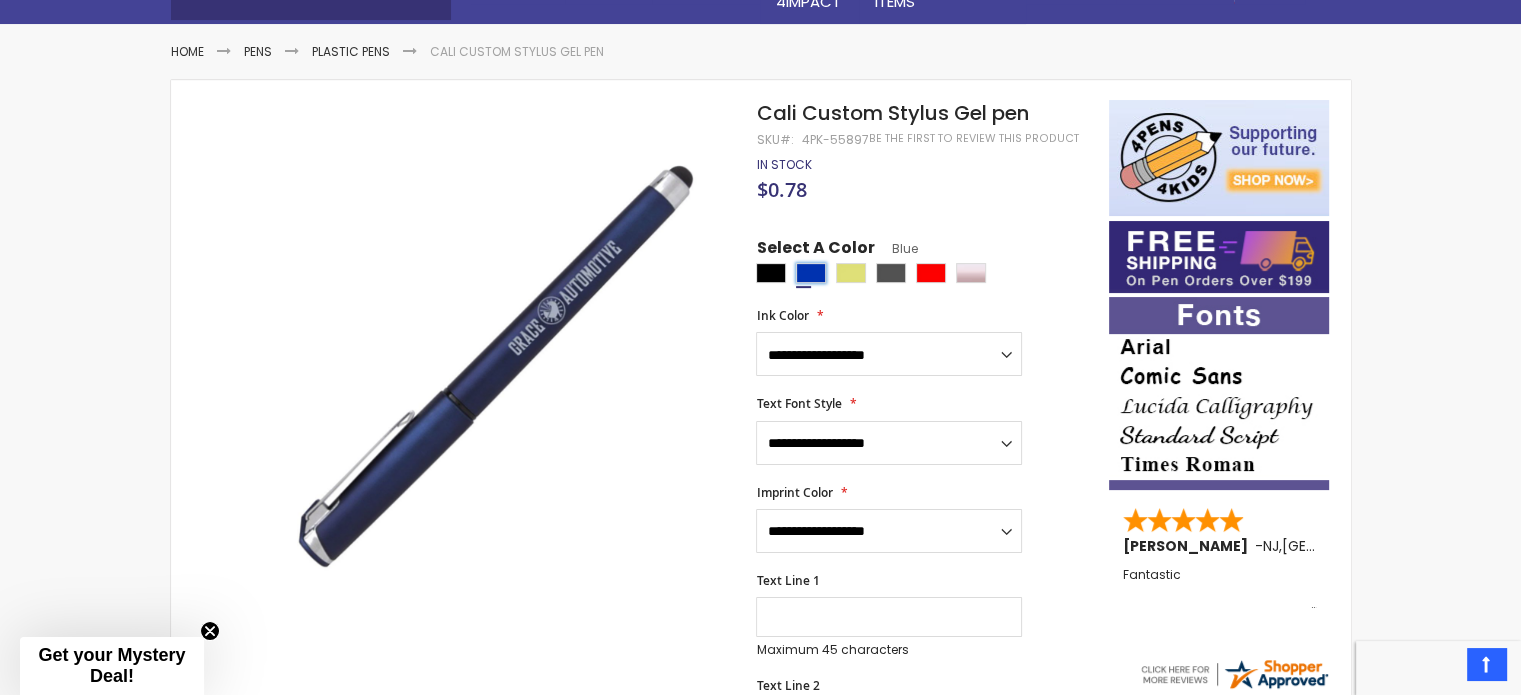 scroll, scrollTop: 369, scrollLeft: 0, axis: vertical 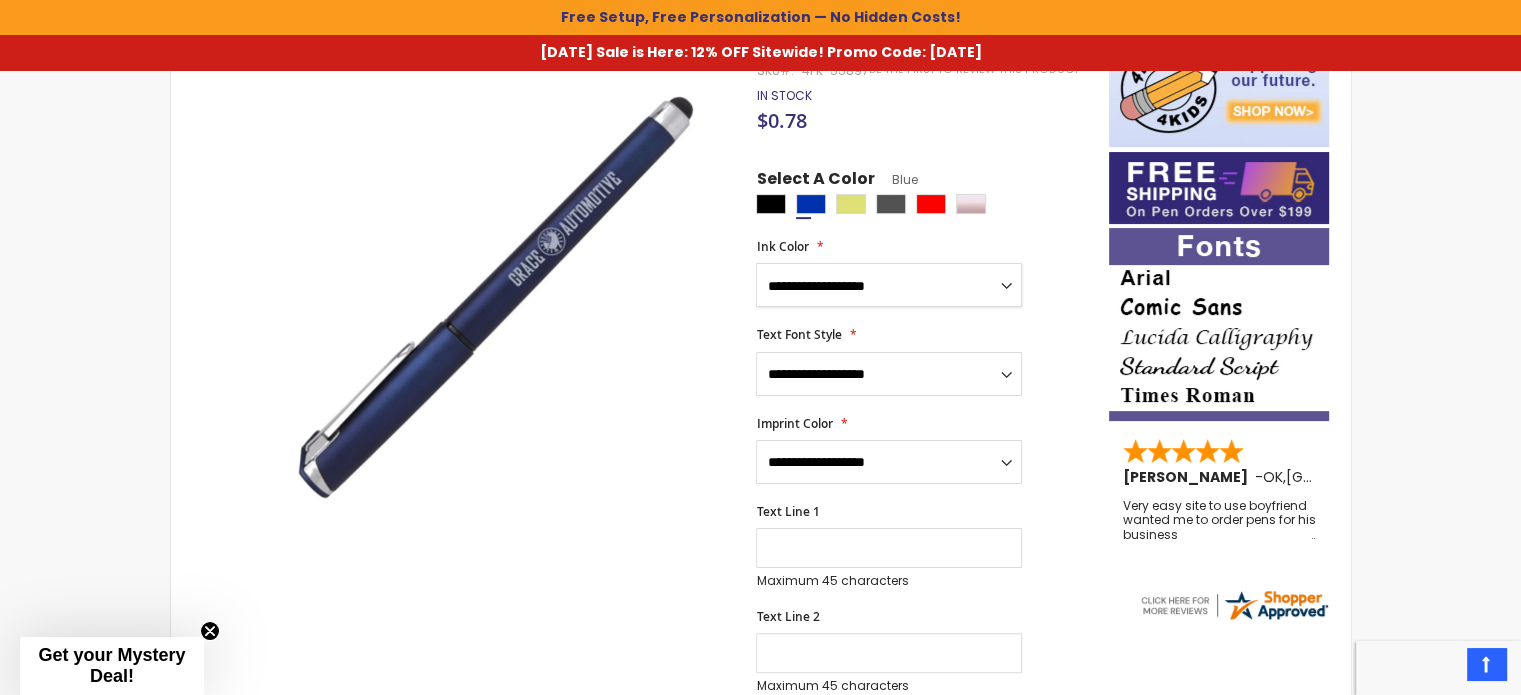 click on "**********" at bounding box center (889, 285) 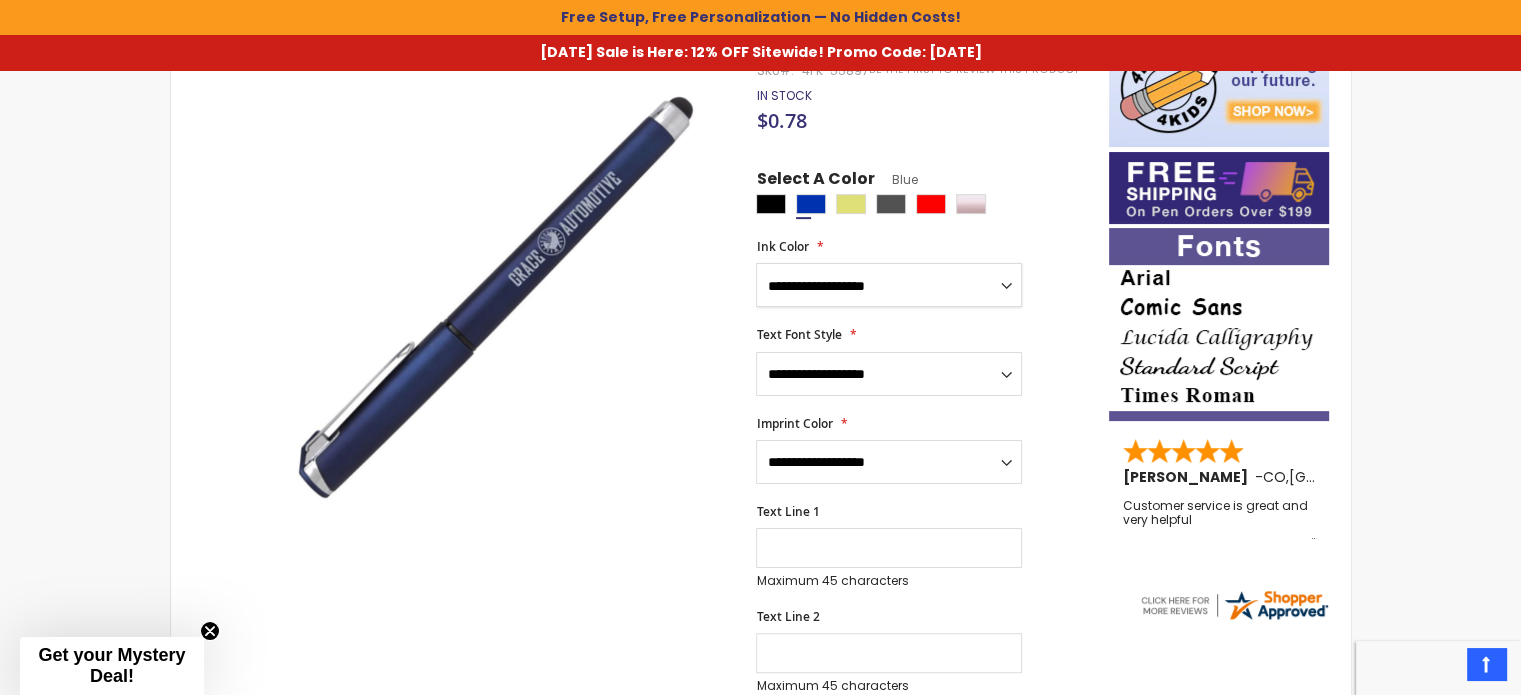 click on "**********" at bounding box center (889, 285) 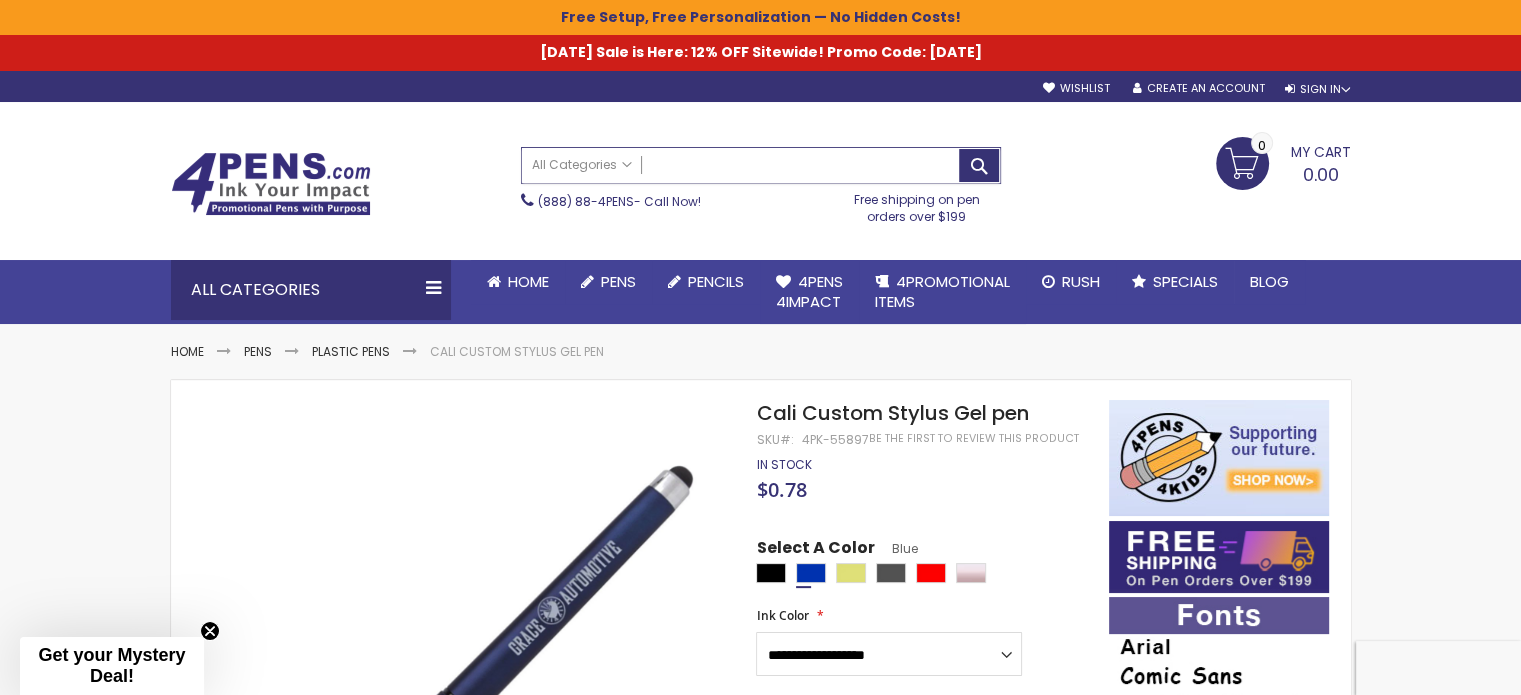 click on "Search" at bounding box center [761, 165] 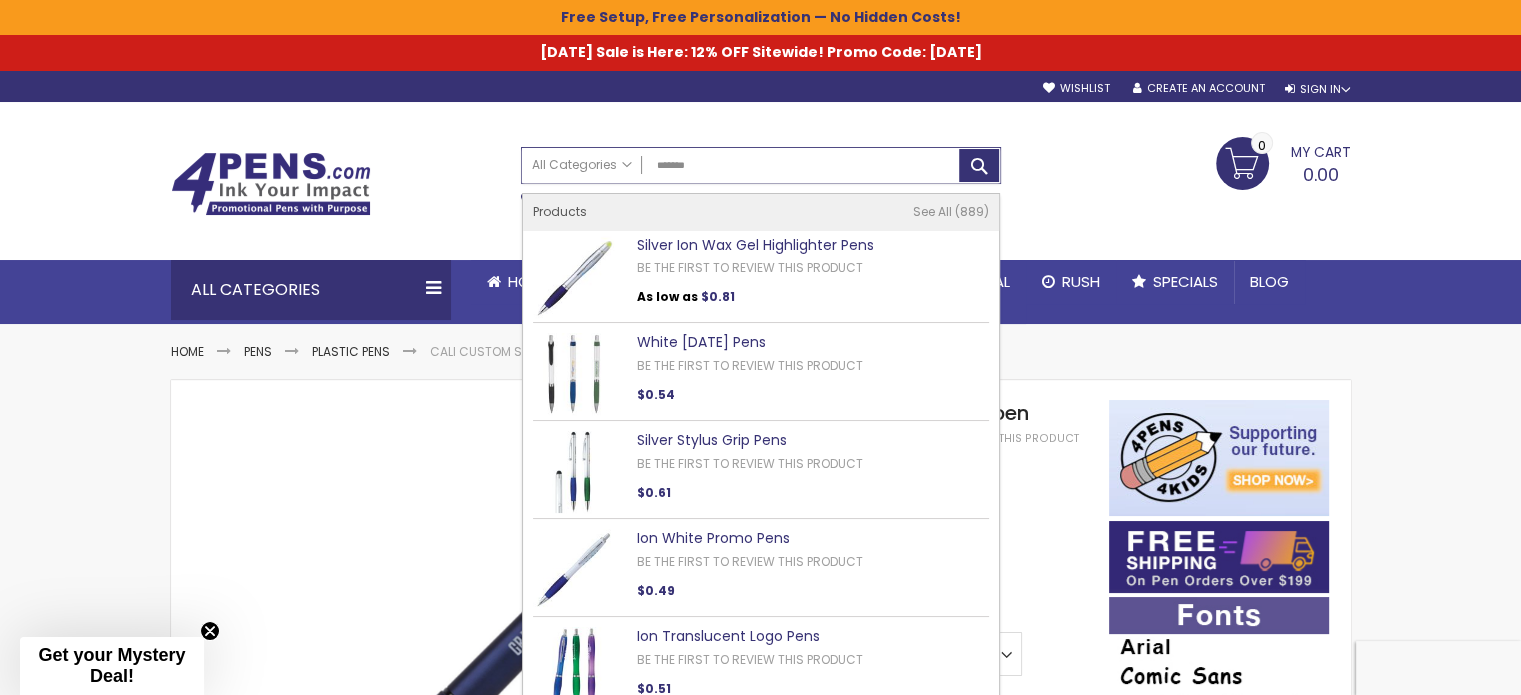 type on "********" 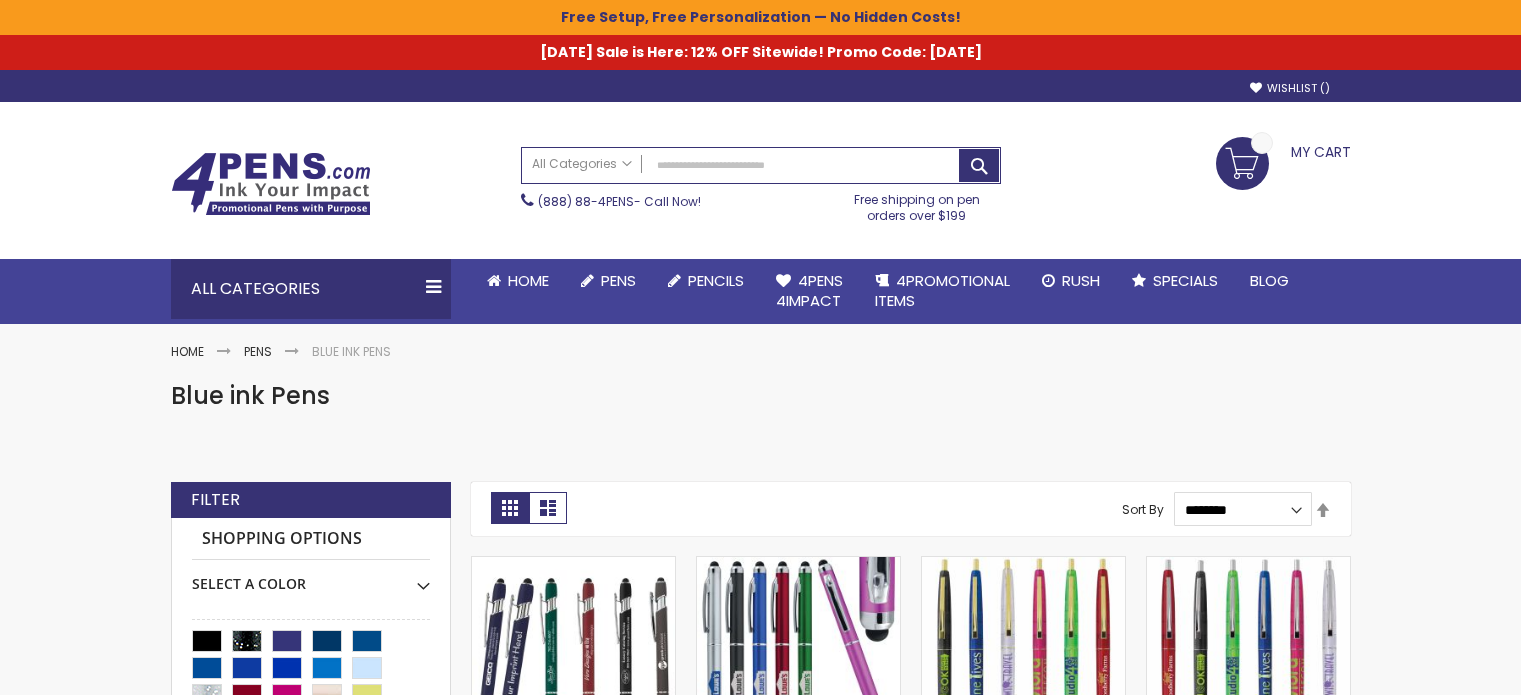scroll, scrollTop: 0, scrollLeft: 0, axis: both 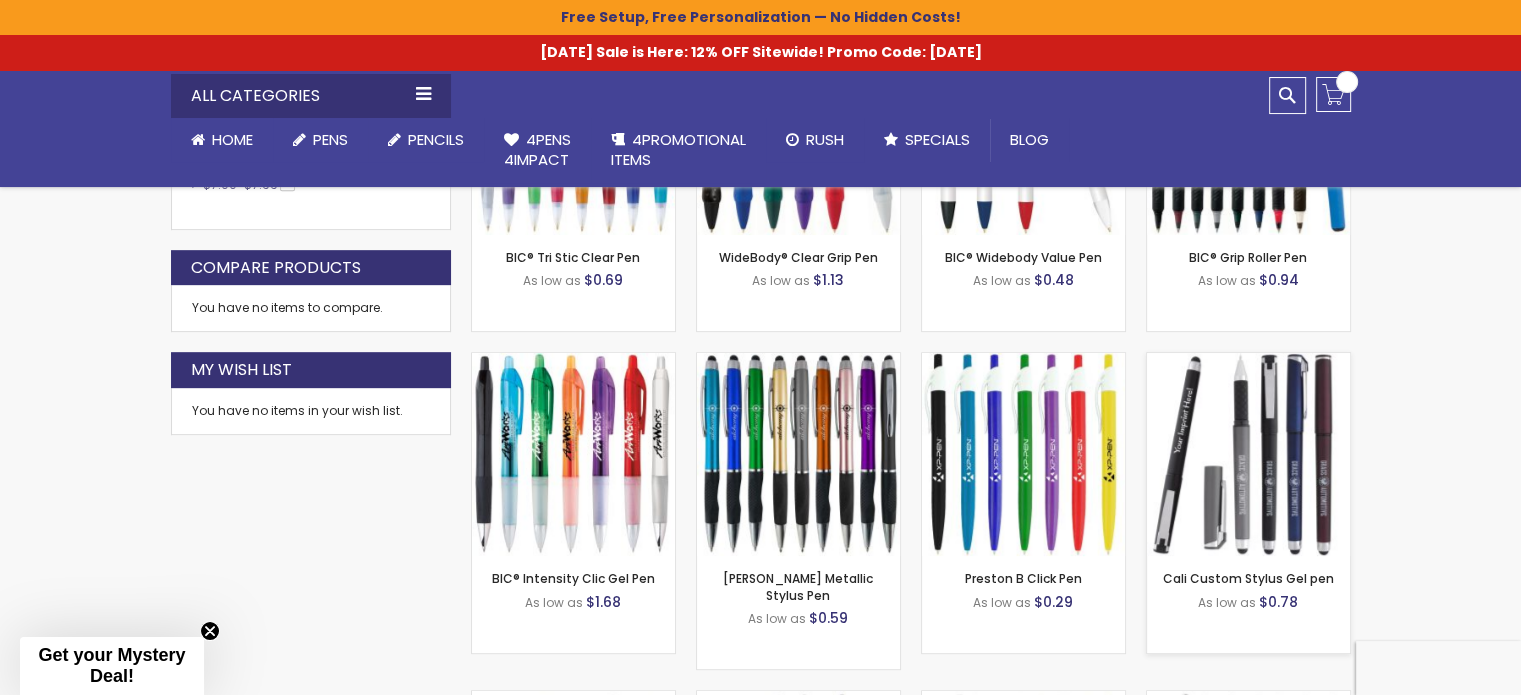 click at bounding box center (1248, 454) 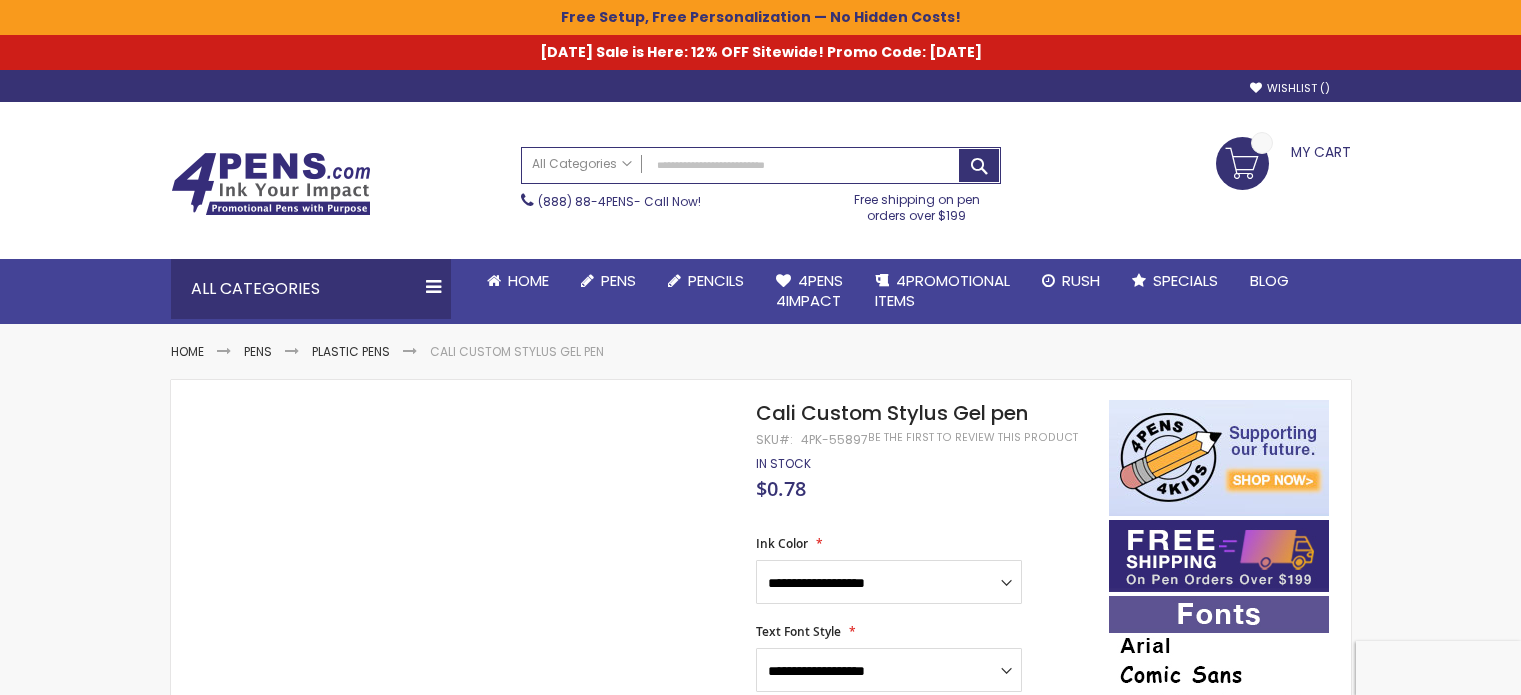 scroll, scrollTop: 0, scrollLeft: 0, axis: both 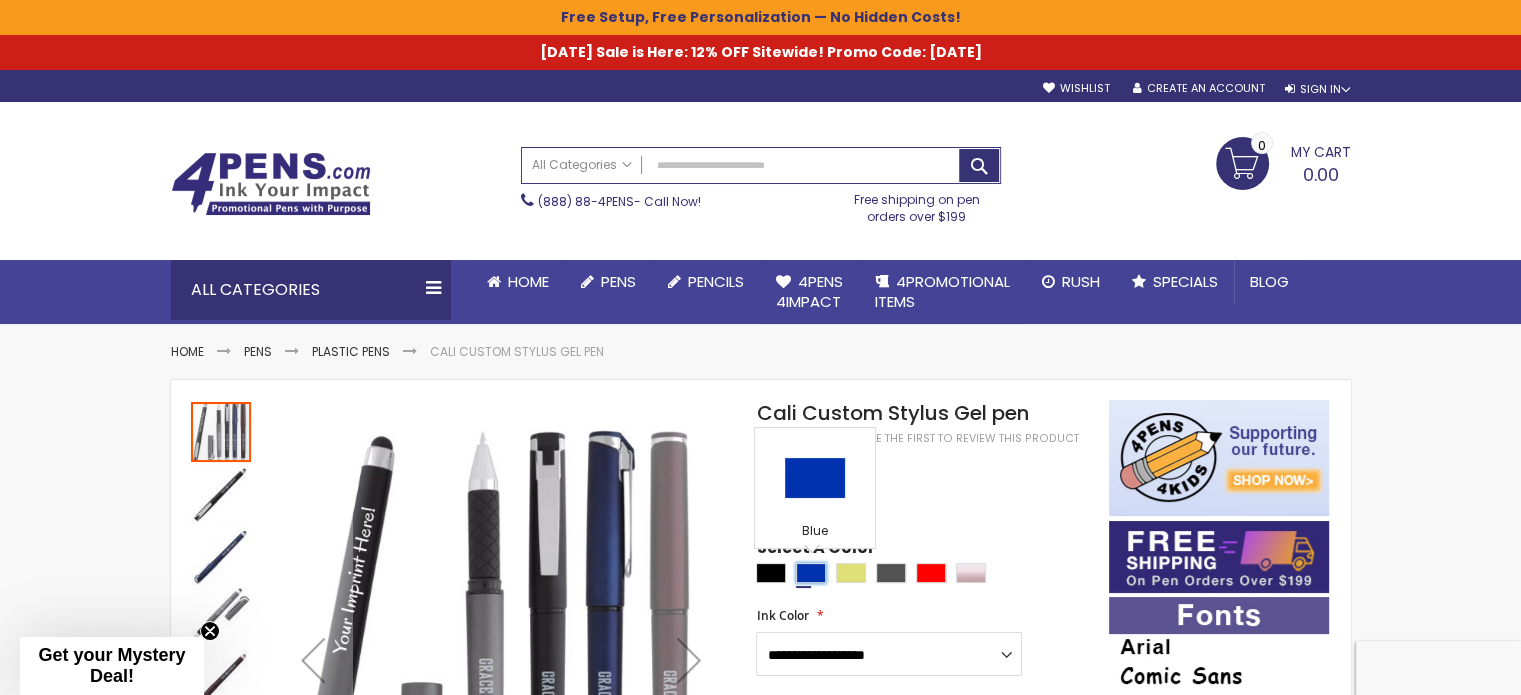 click at bounding box center (811, 573) 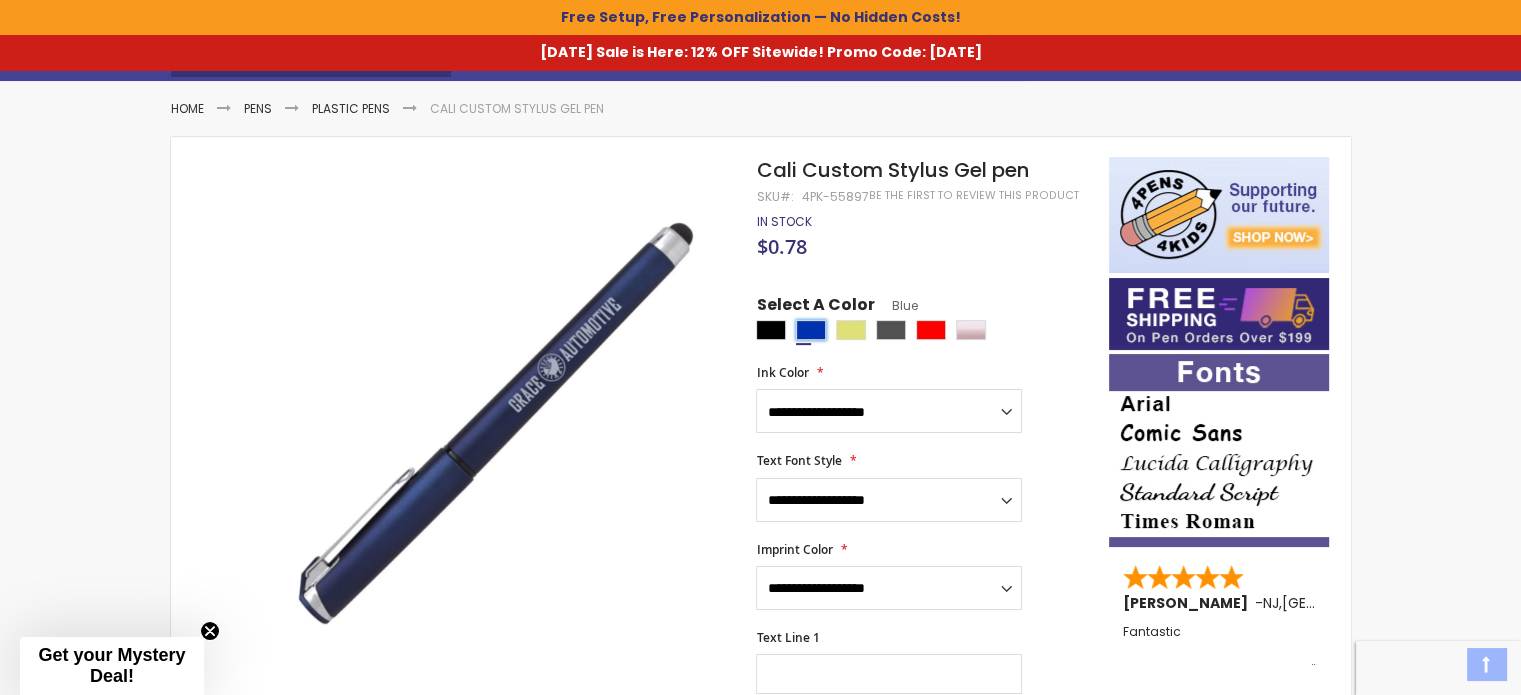 scroll, scrollTop: 300, scrollLeft: 0, axis: vertical 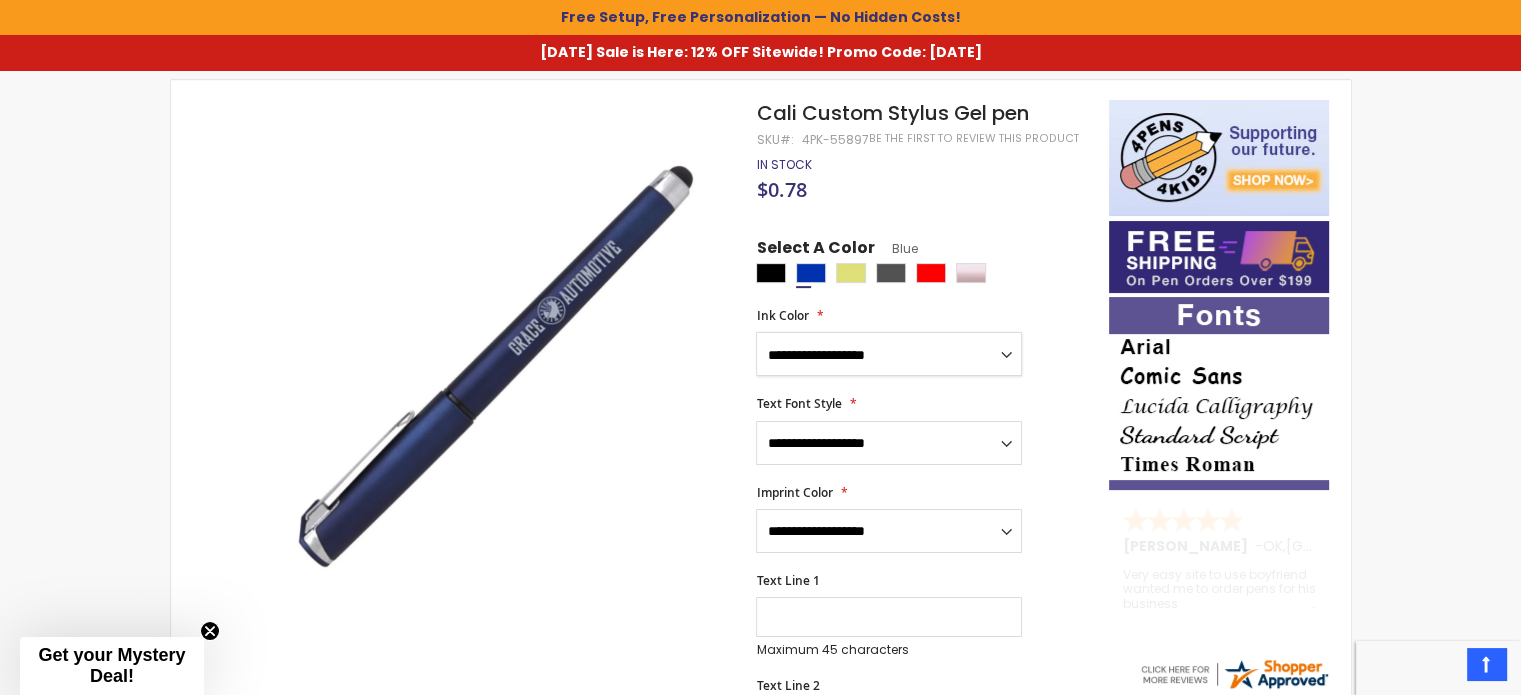 click on "**********" at bounding box center (889, 354) 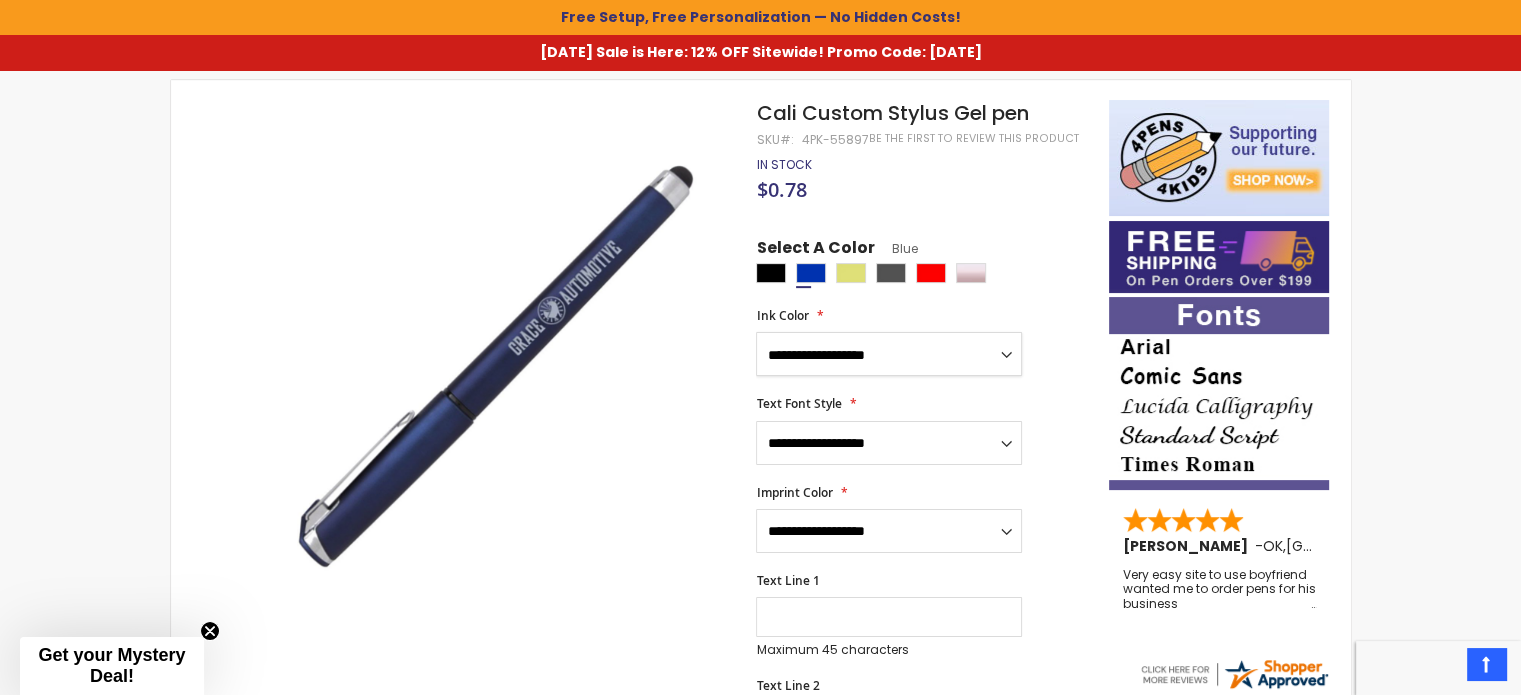 click on "**********" at bounding box center (889, 354) 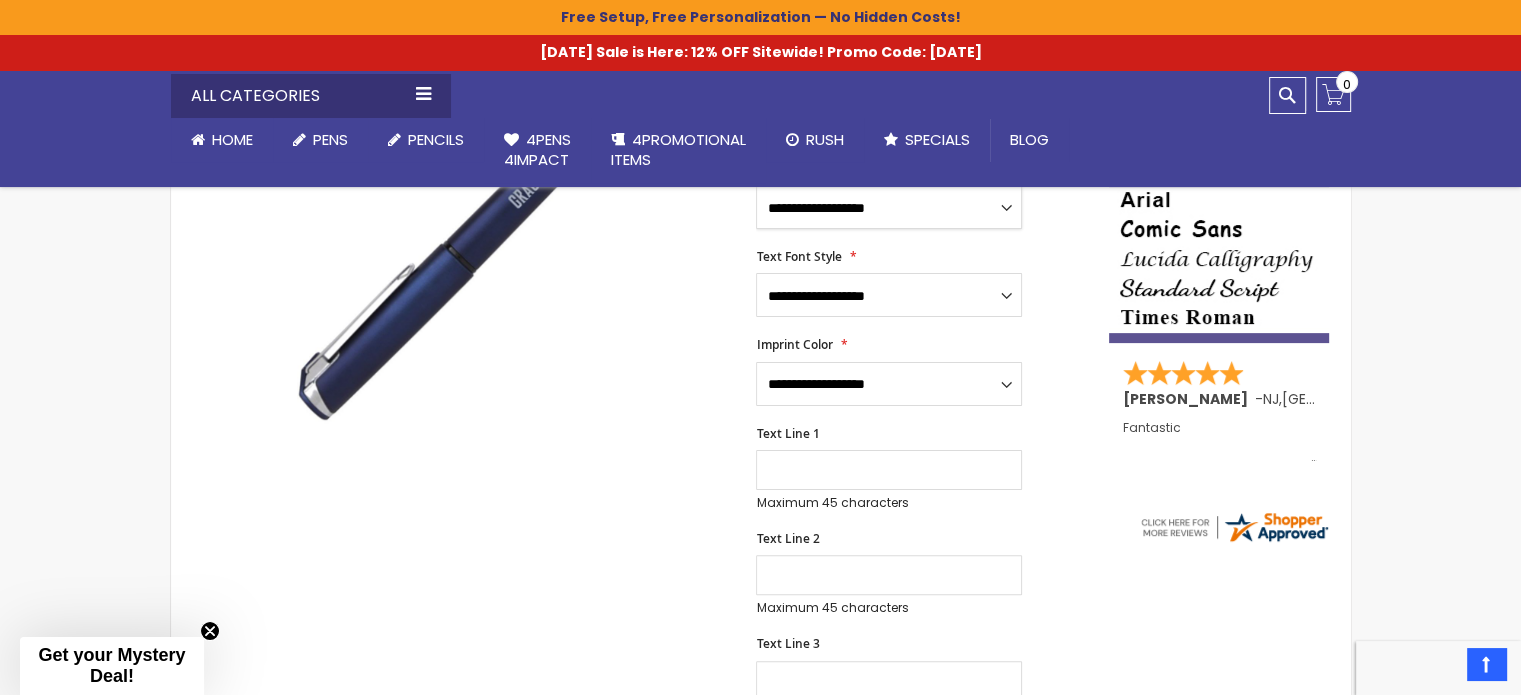 scroll, scrollTop: 35, scrollLeft: 0, axis: vertical 